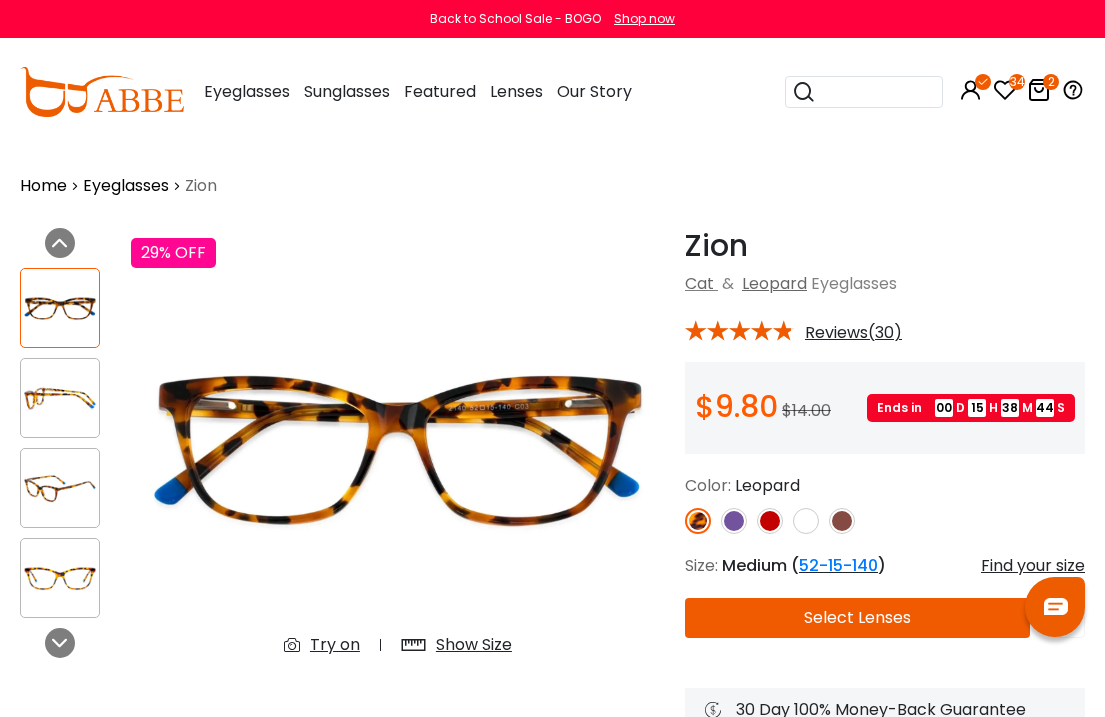 scroll, scrollTop: 3, scrollLeft: 0, axis: vertical 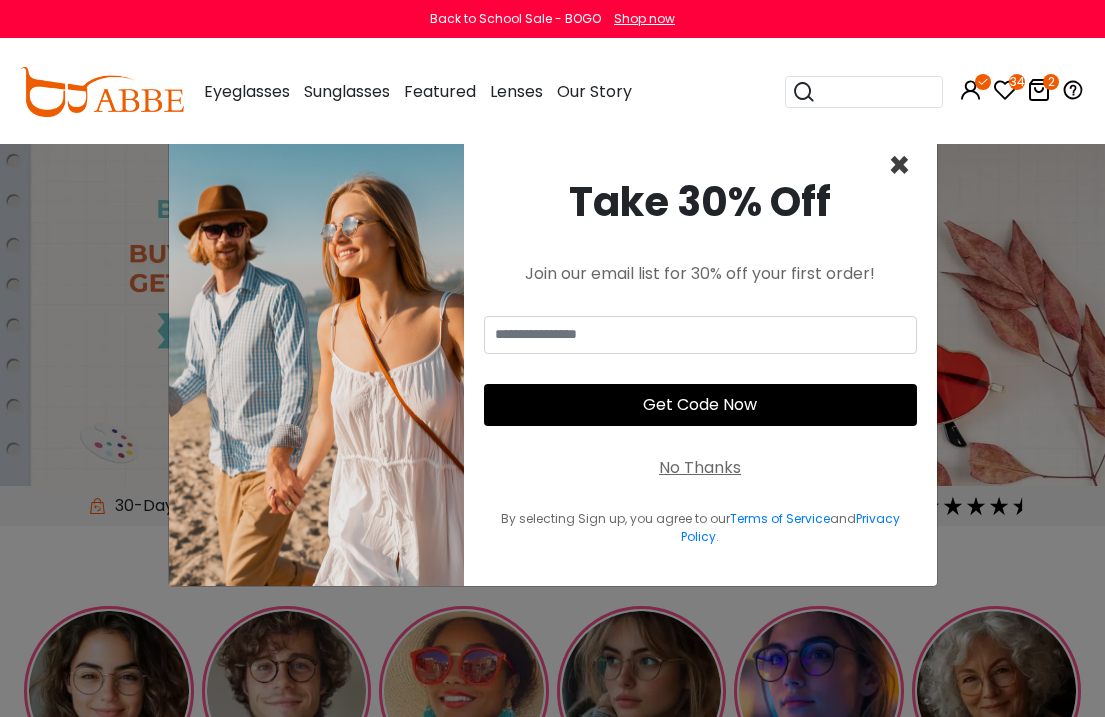 click on "×" at bounding box center (899, 165) 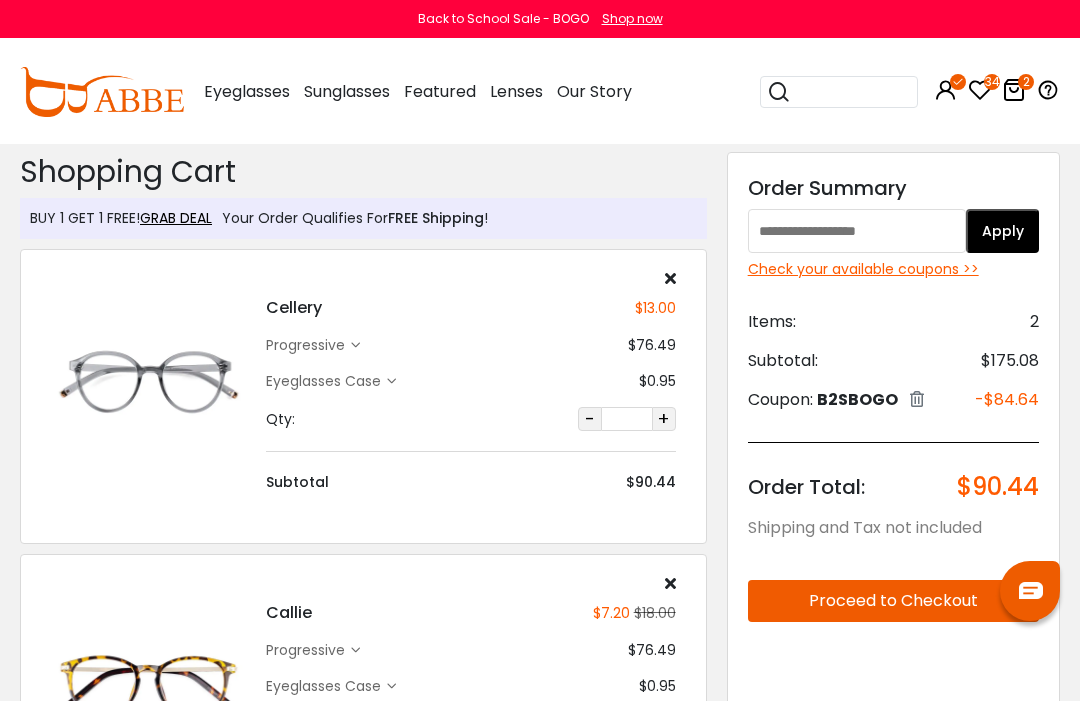 scroll, scrollTop: 0, scrollLeft: 0, axis: both 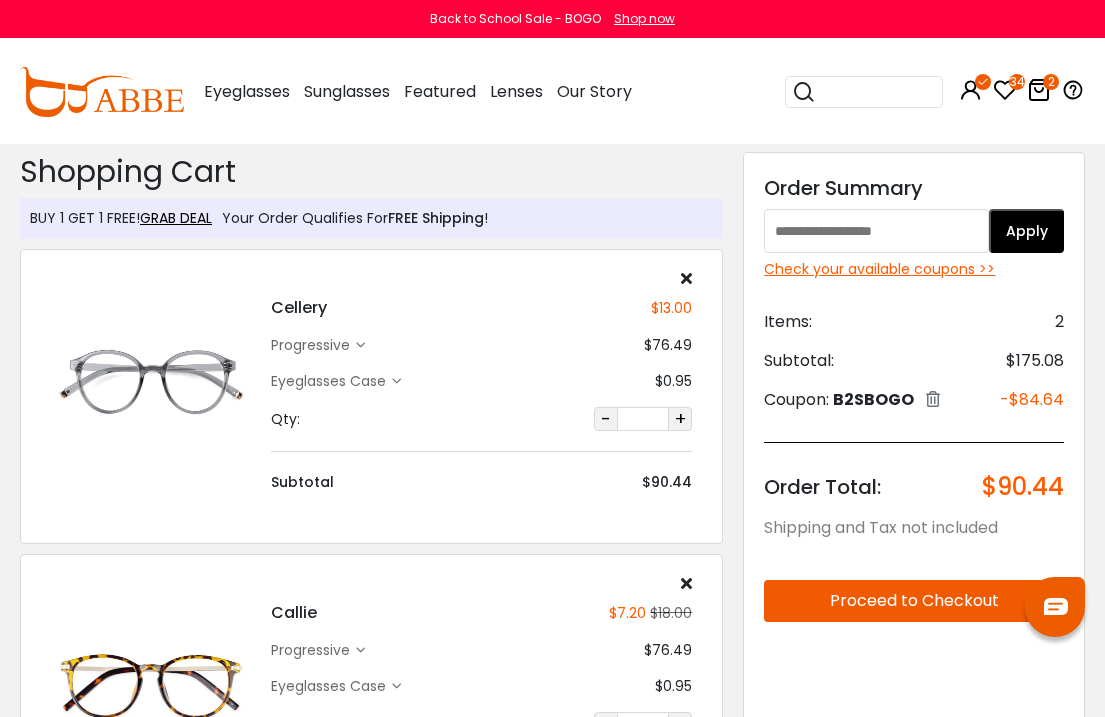 click on "34" at bounding box center [1005, 93] 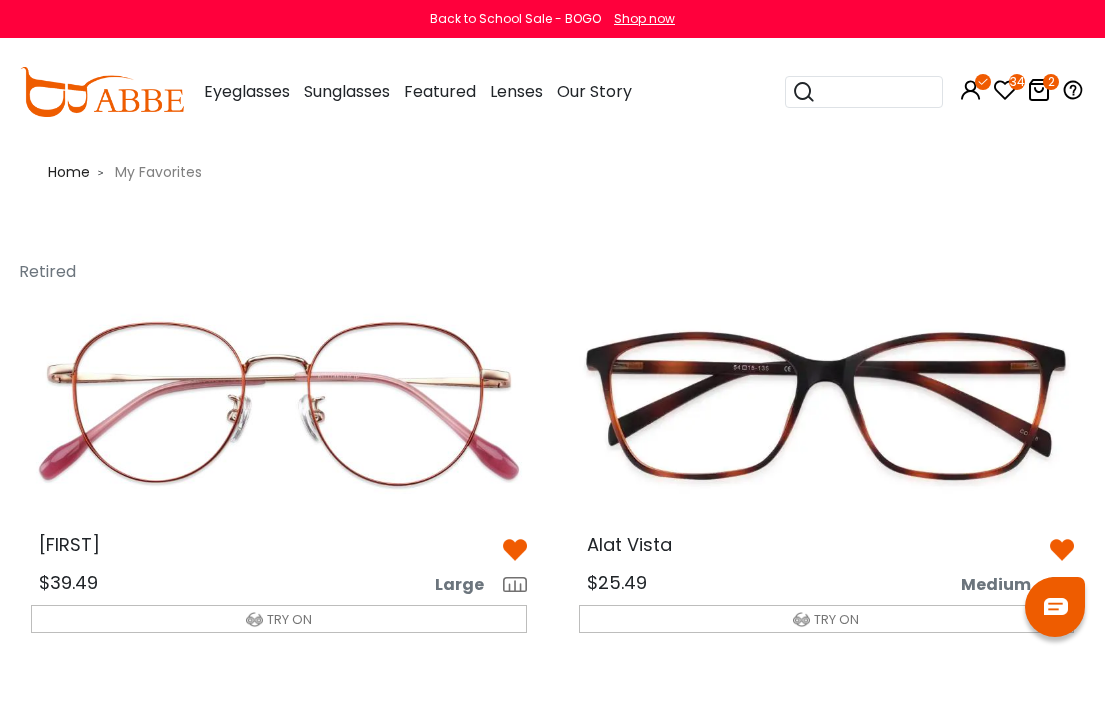 scroll, scrollTop: 0, scrollLeft: 0, axis: both 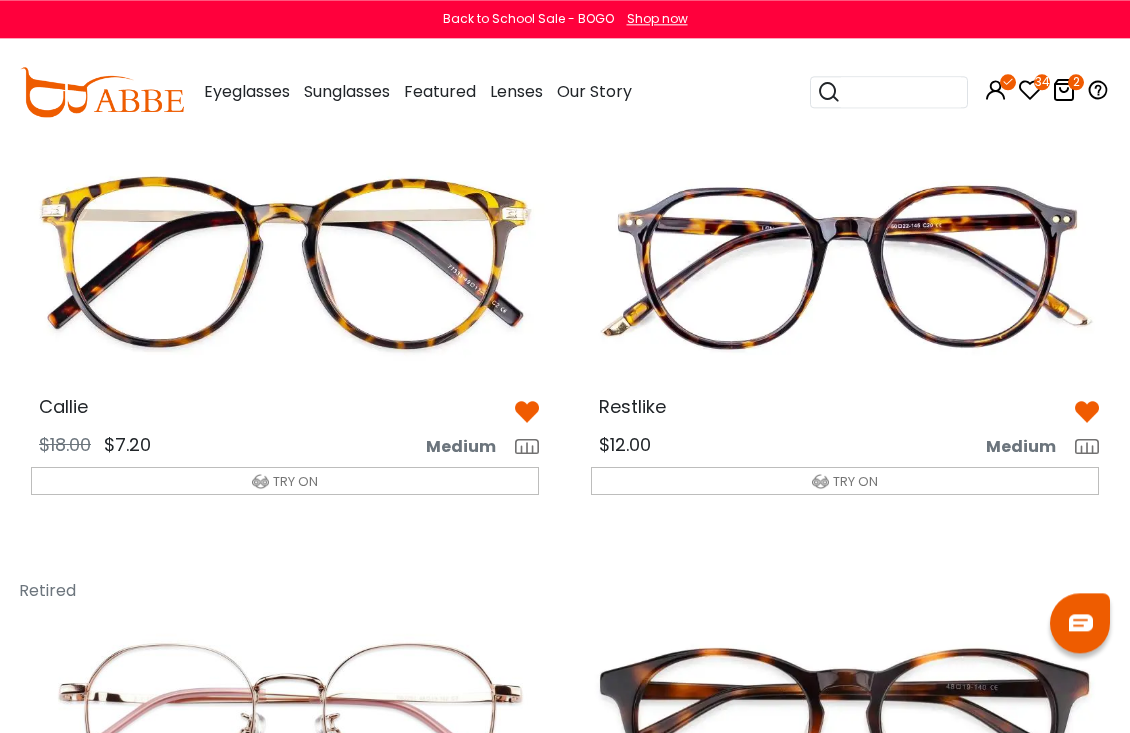 click at bounding box center (285, 263) 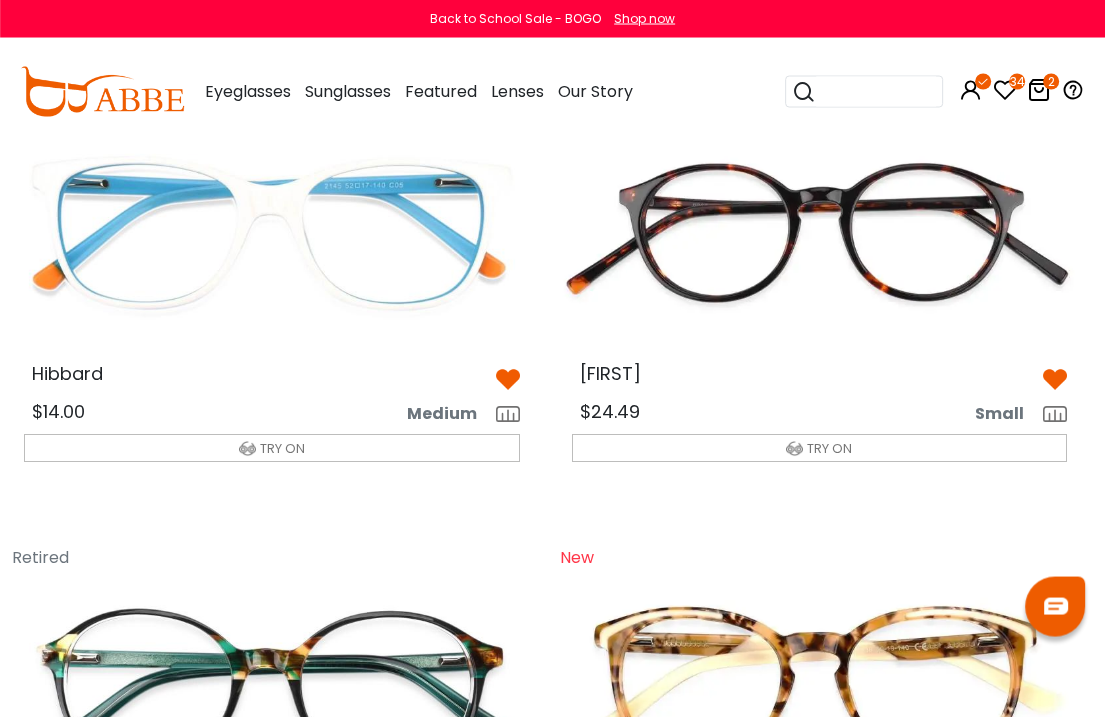 scroll, scrollTop: 3825, scrollLeft: 7, axis: both 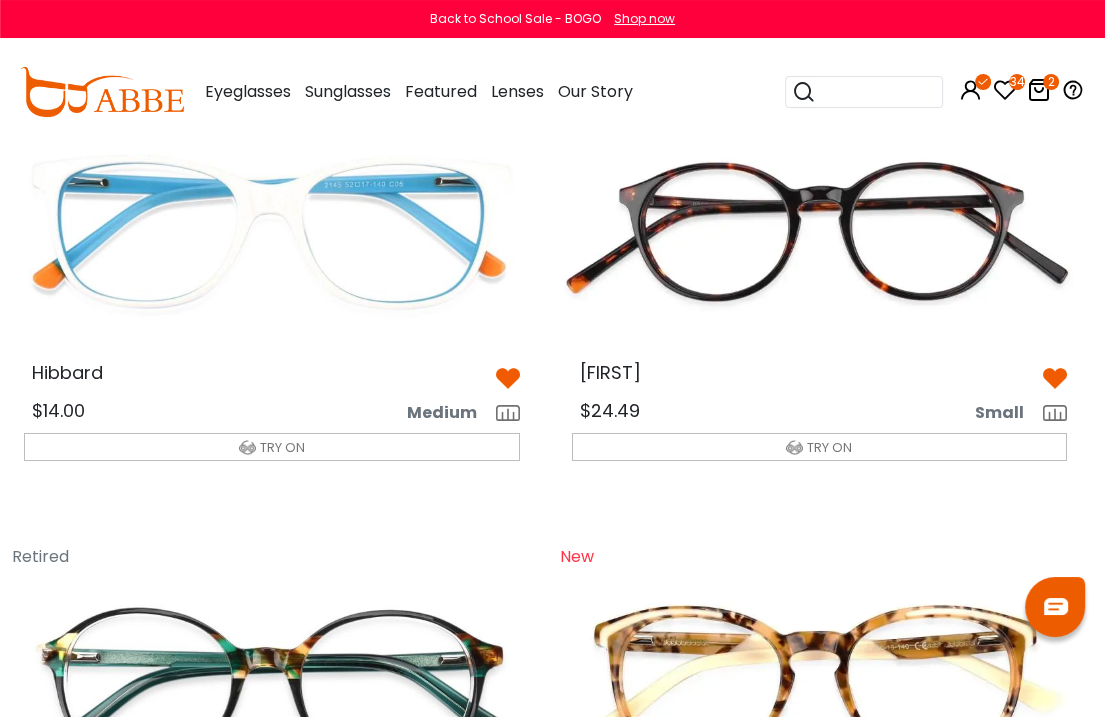 click at bounding box center (820, 232) 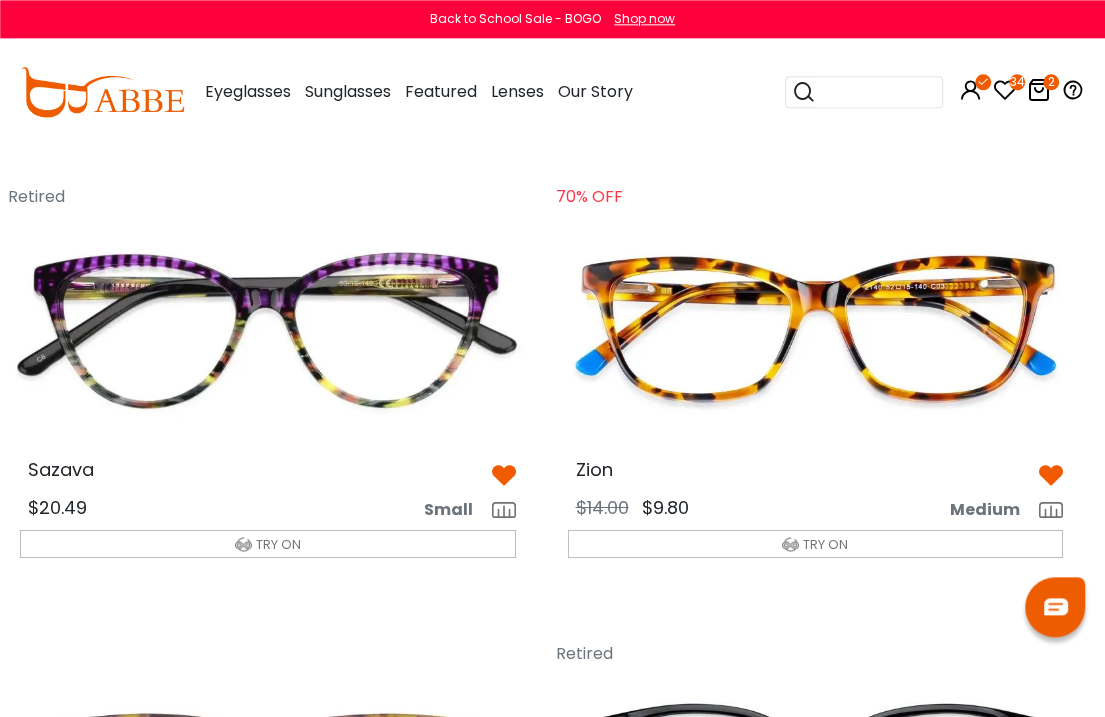 scroll, scrollTop: 5098, scrollLeft: 11, axis: both 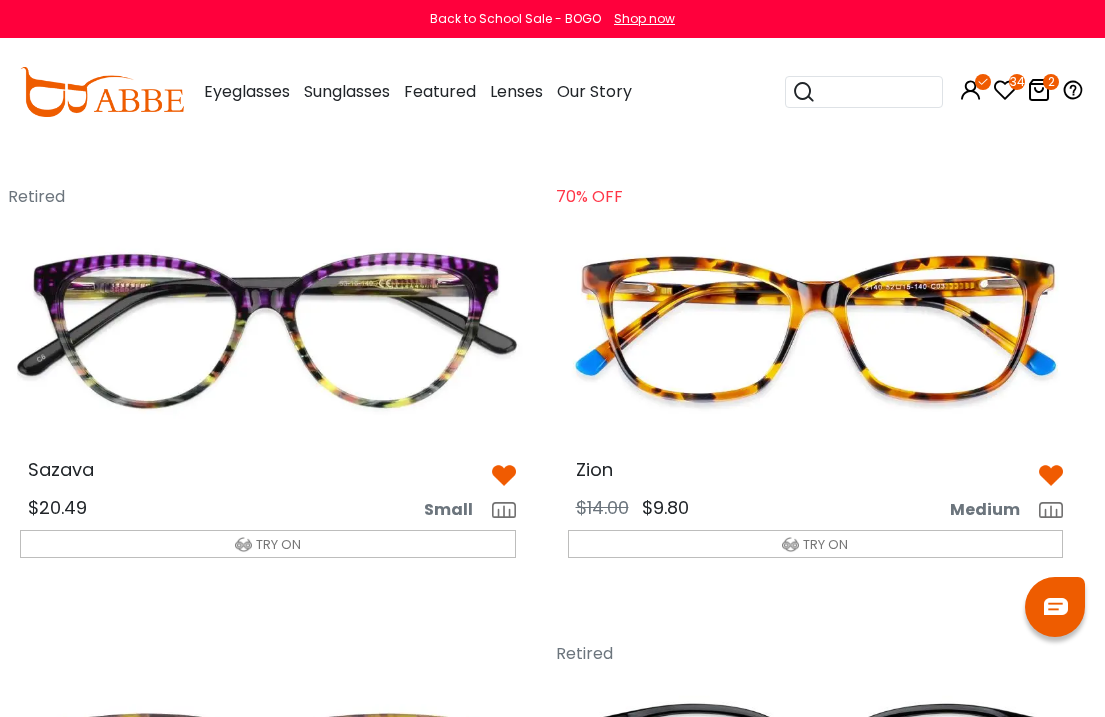 click at bounding box center [816, 329] 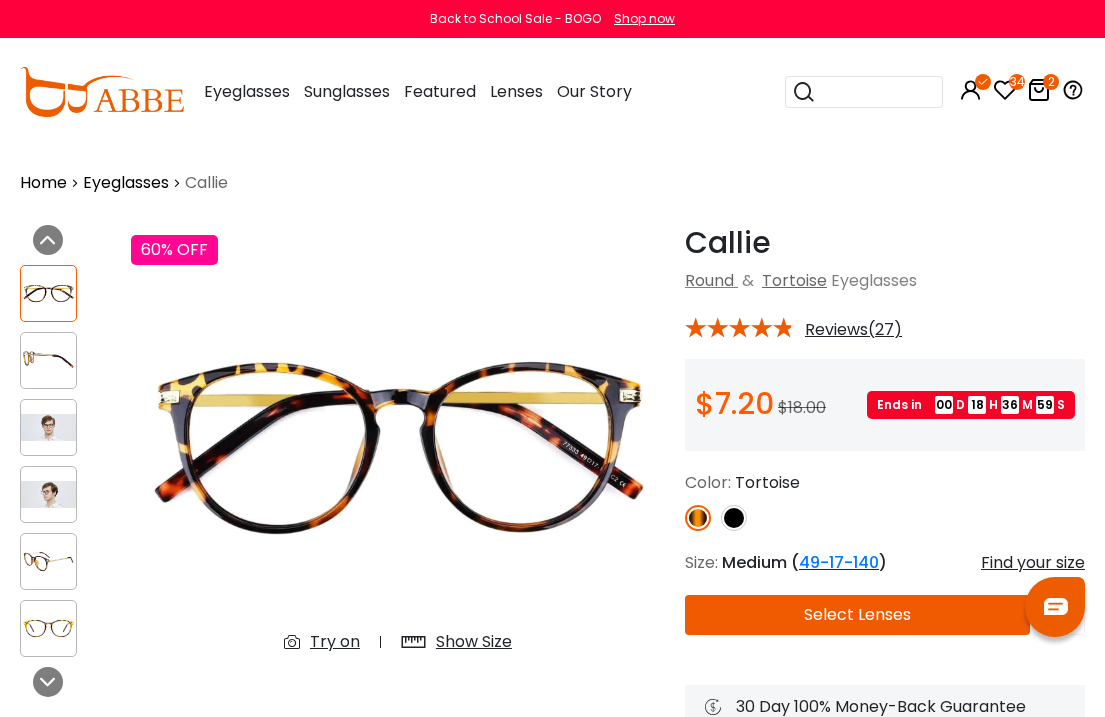 scroll, scrollTop: 0, scrollLeft: 0, axis: both 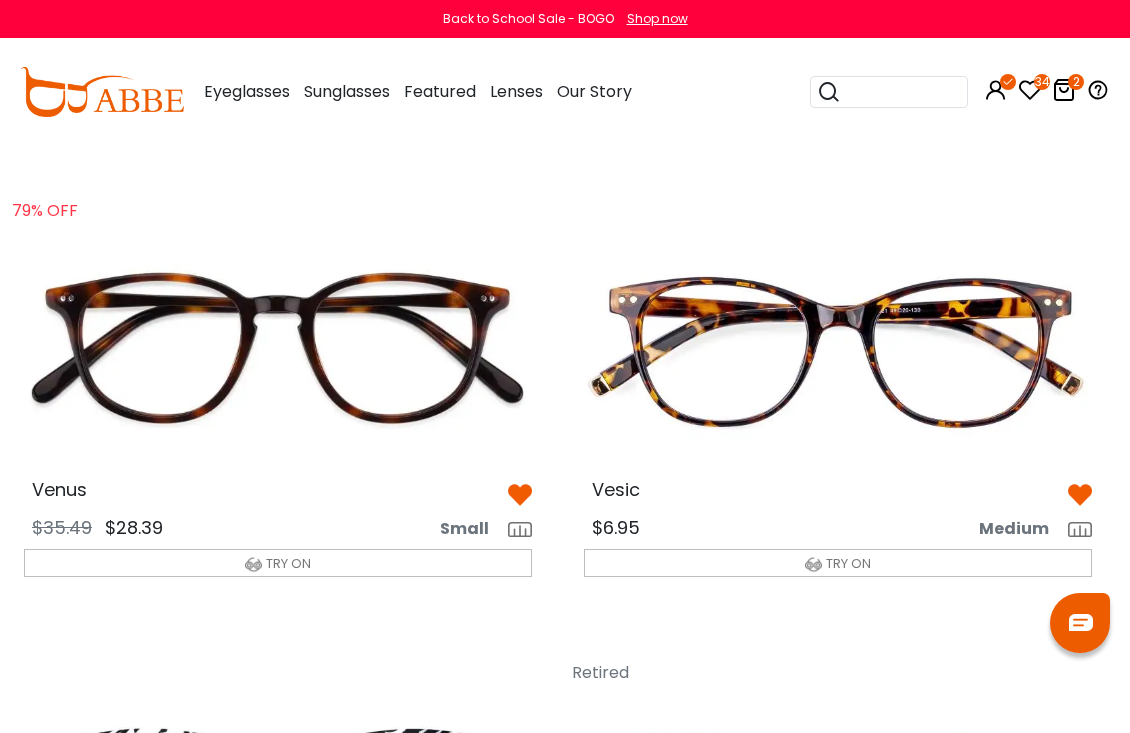 click at bounding box center [278, 346] 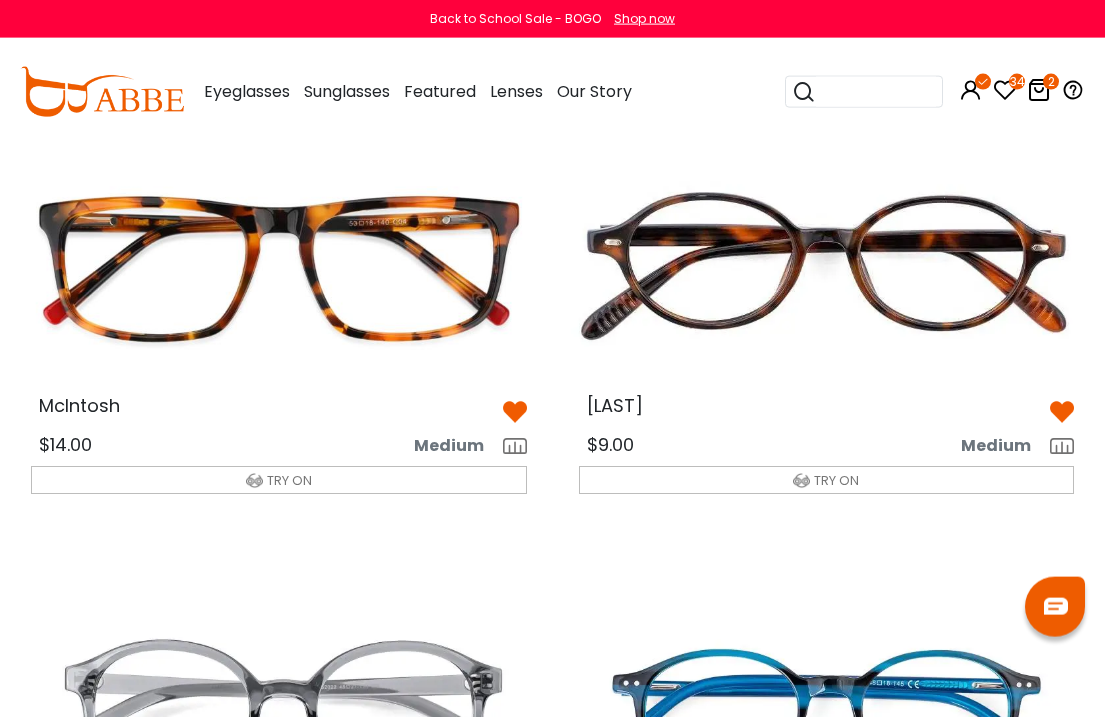 scroll, scrollTop: 7004, scrollLeft: 0, axis: vertical 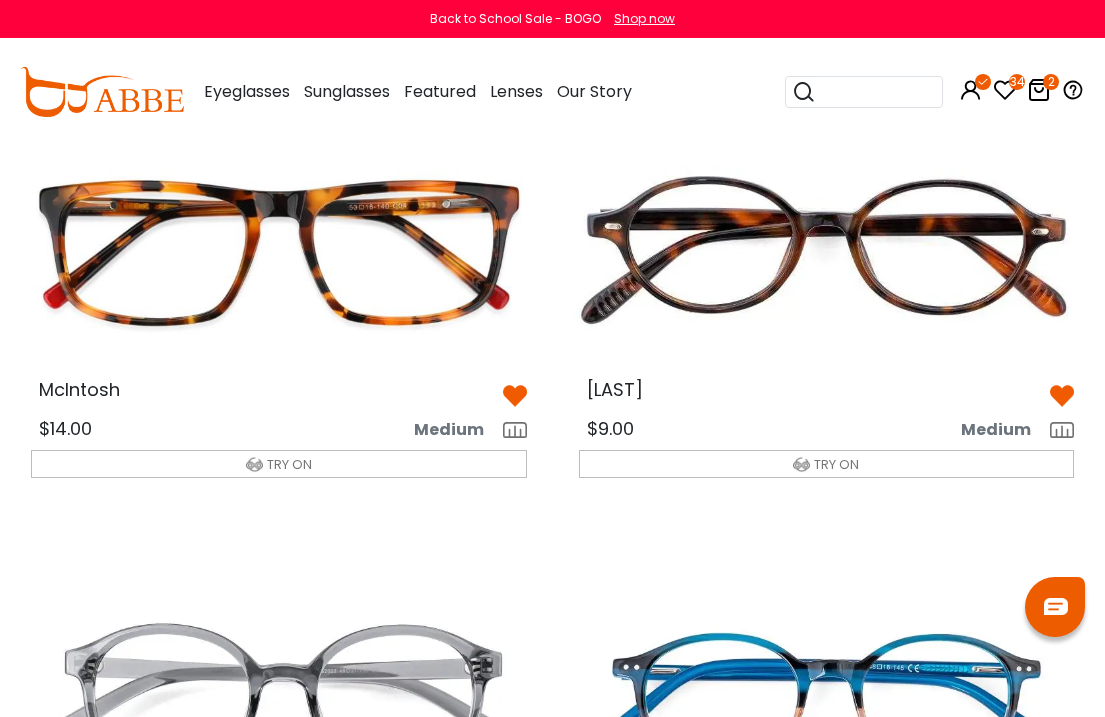 click at bounding box center (827, 250) 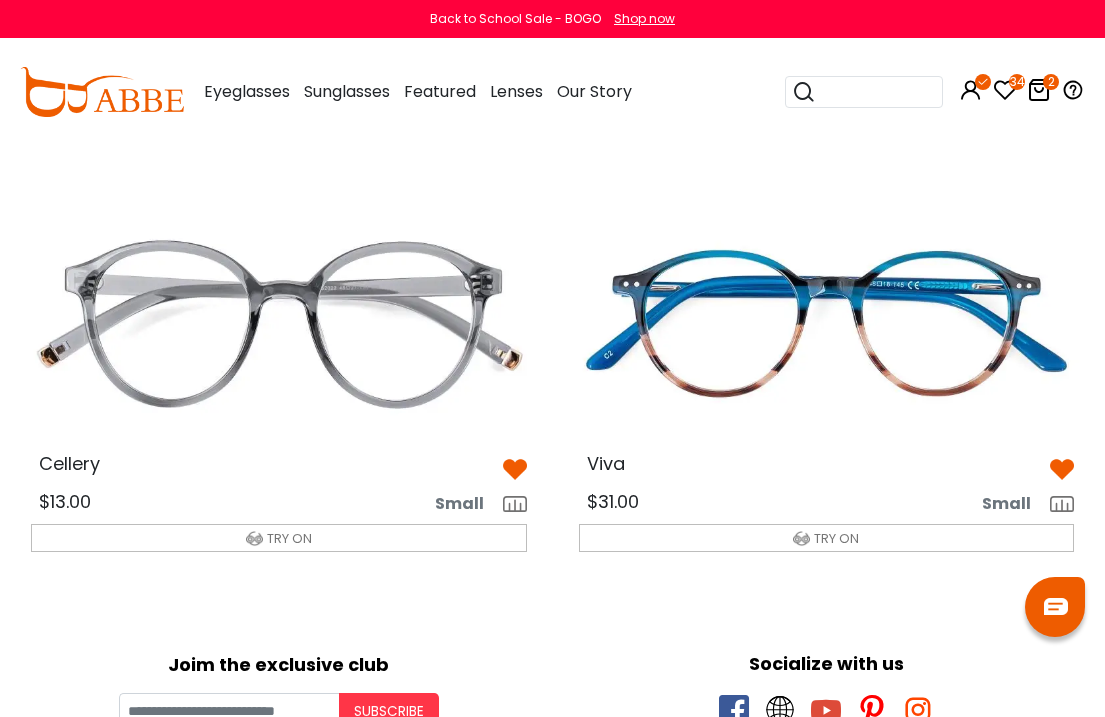 scroll, scrollTop: 7388, scrollLeft: 0, axis: vertical 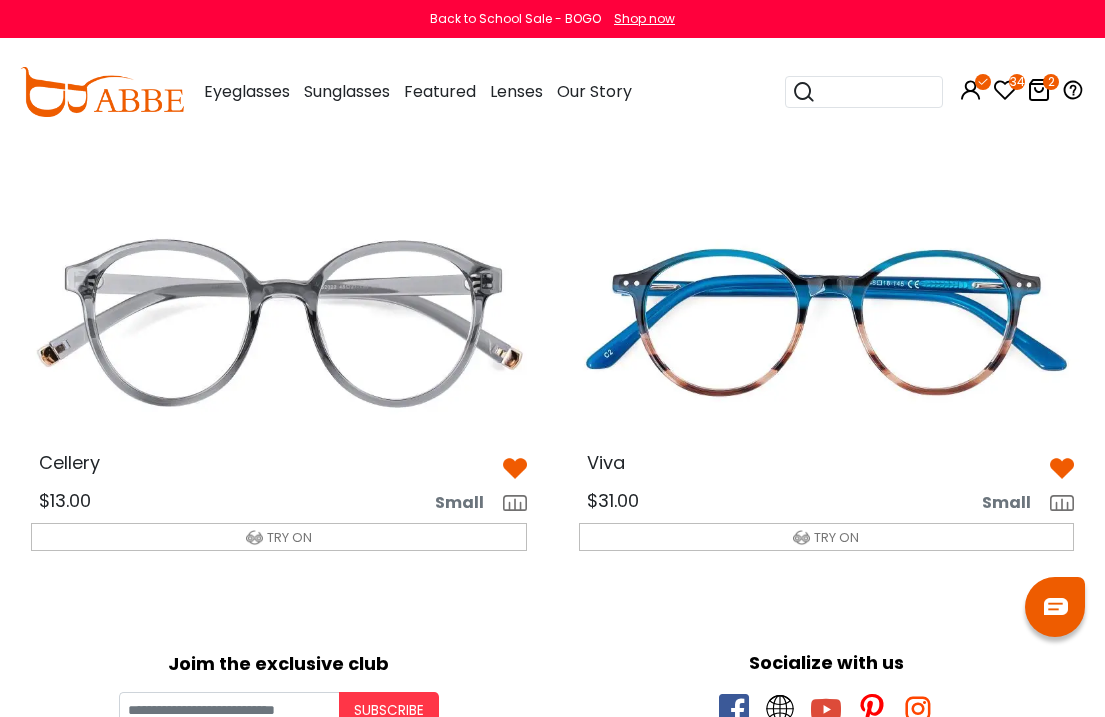 click at bounding box center [827, 322] 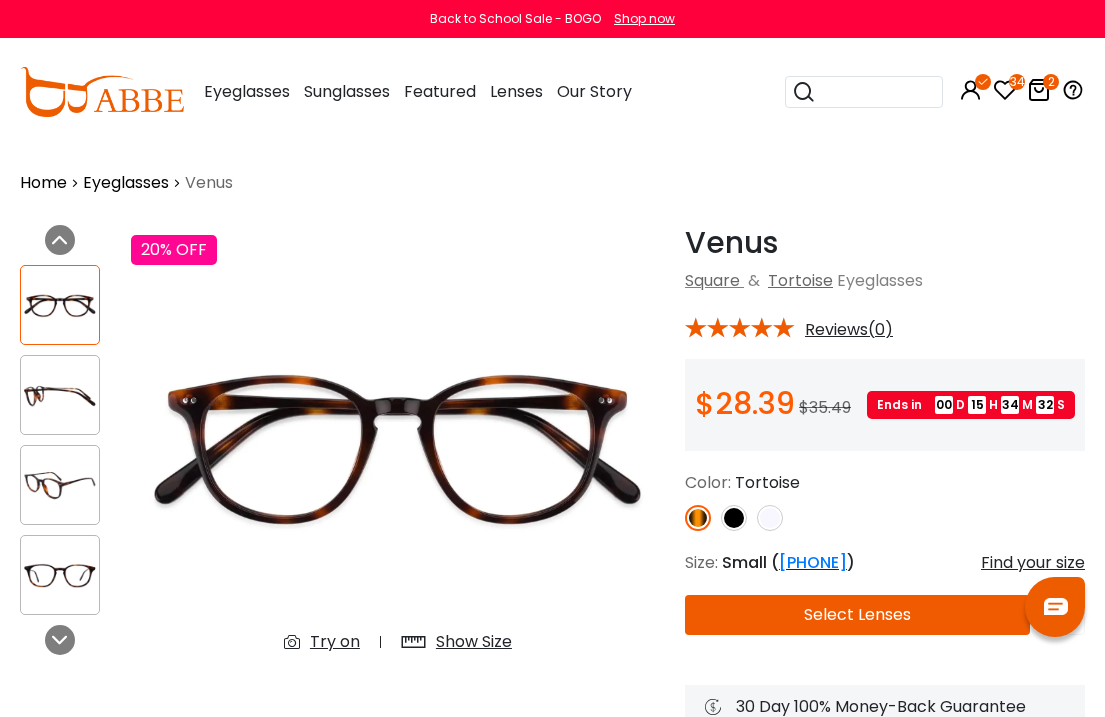 scroll, scrollTop: 0, scrollLeft: 0, axis: both 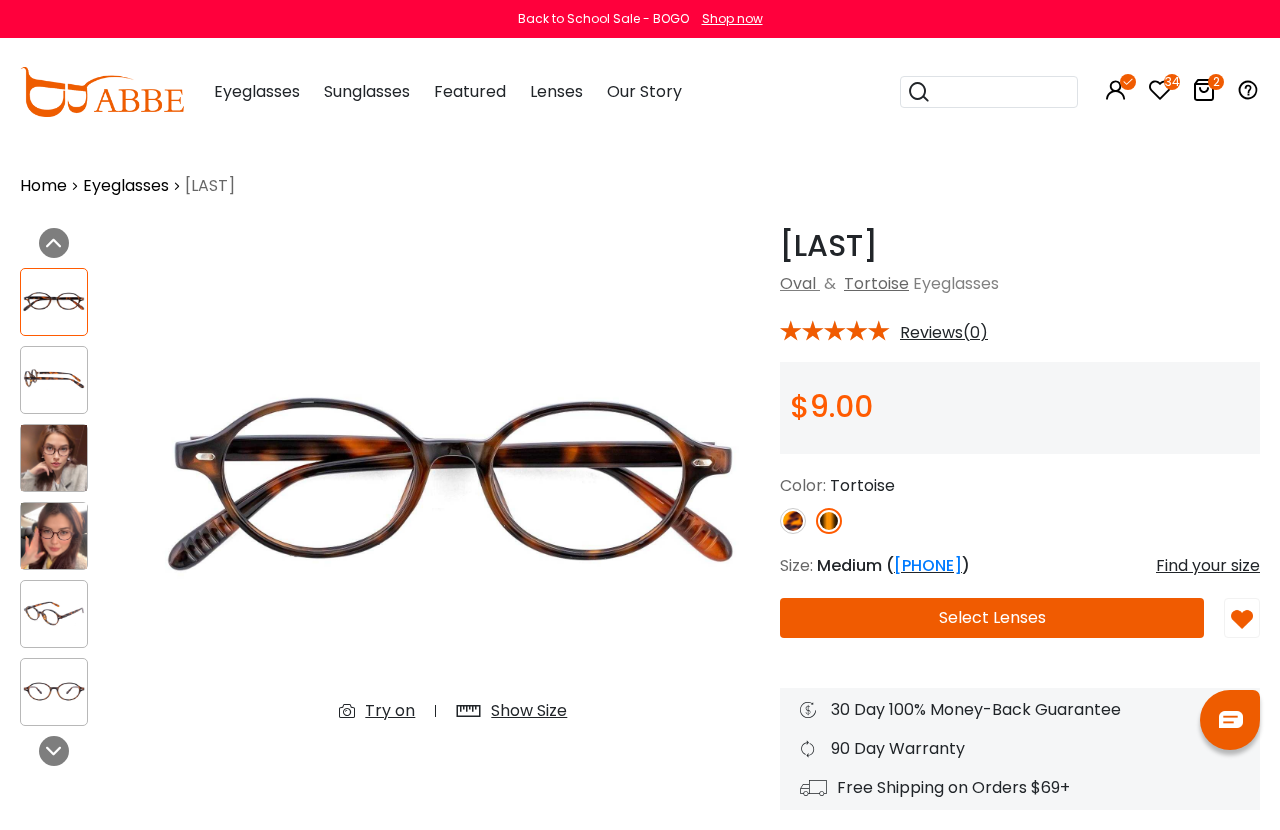 click at bounding box center (793, 521) 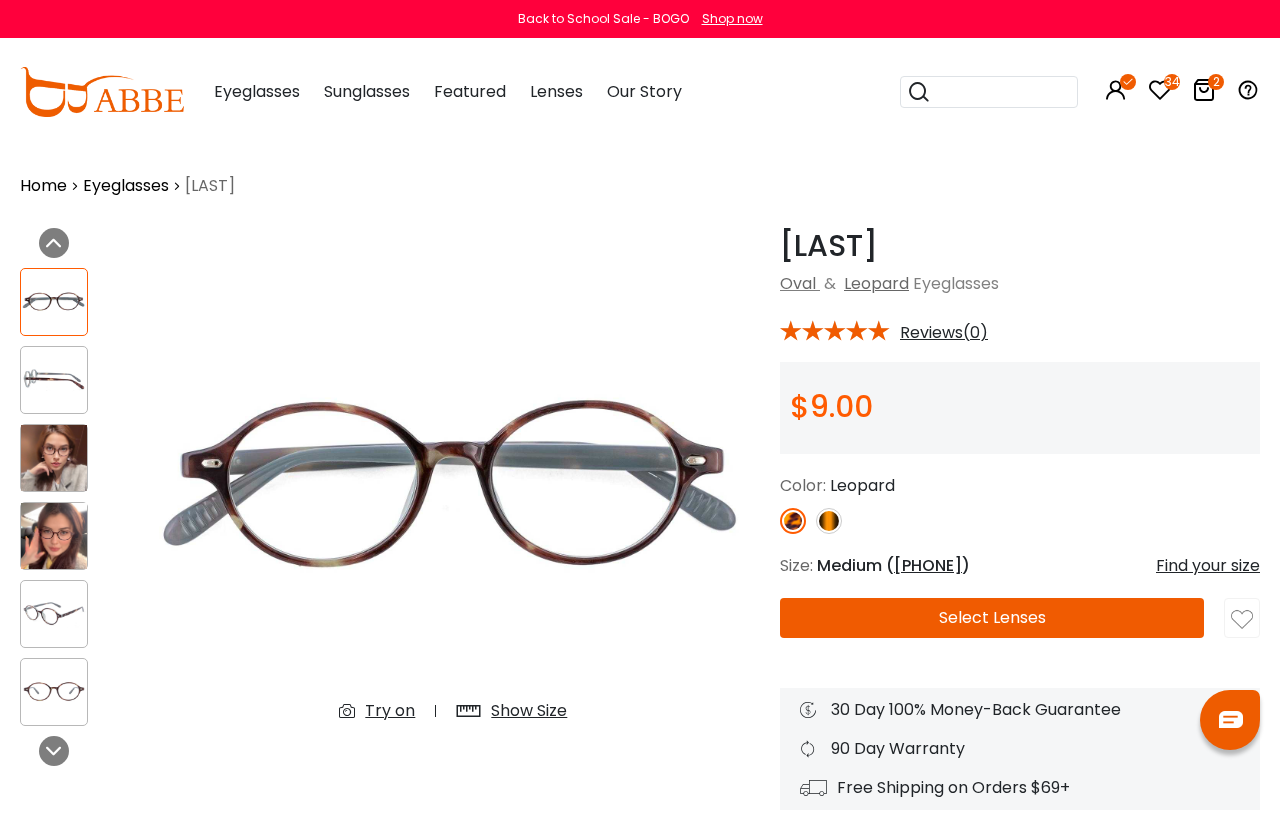 click at bounding box center (829, 521) 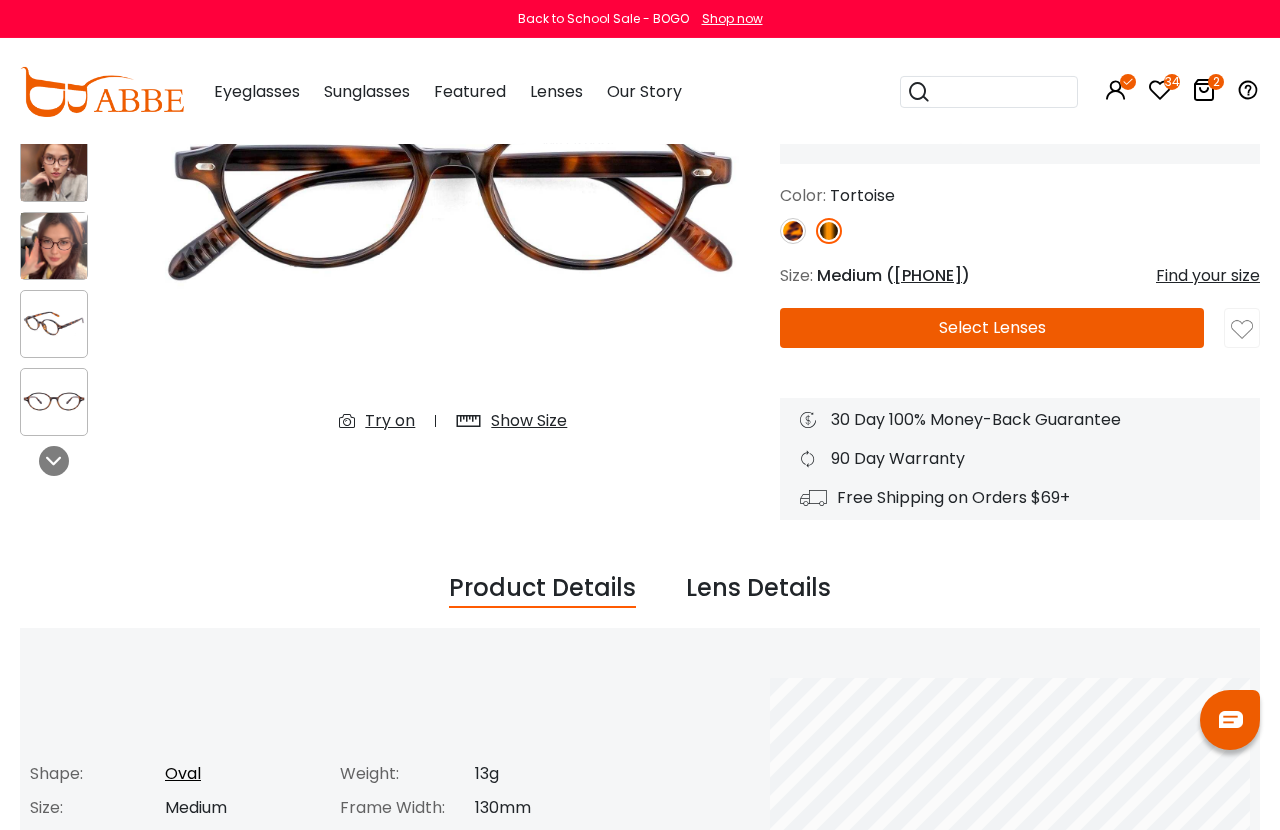 scroll, scrollTop: 289, scrollLeft: 0, axis: vertical 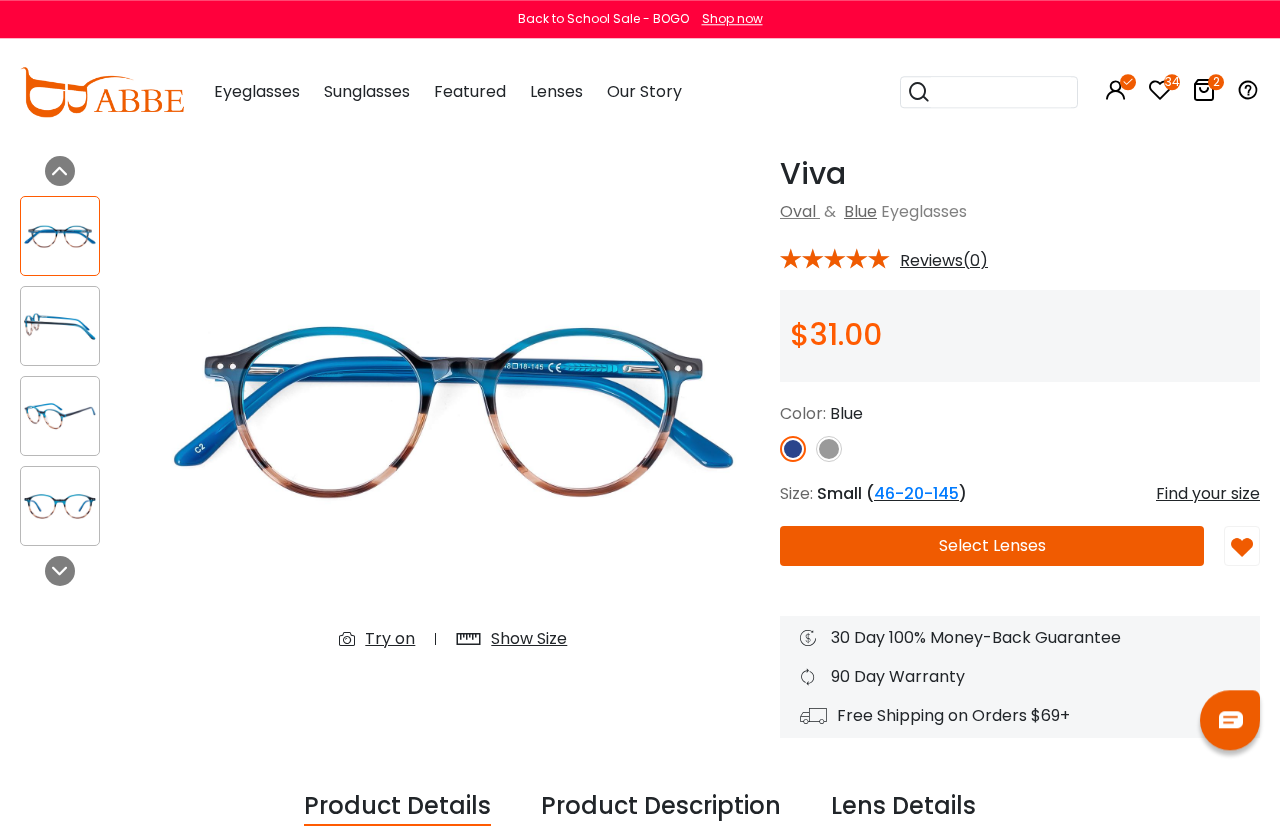 click at bounding box center [829, 449] 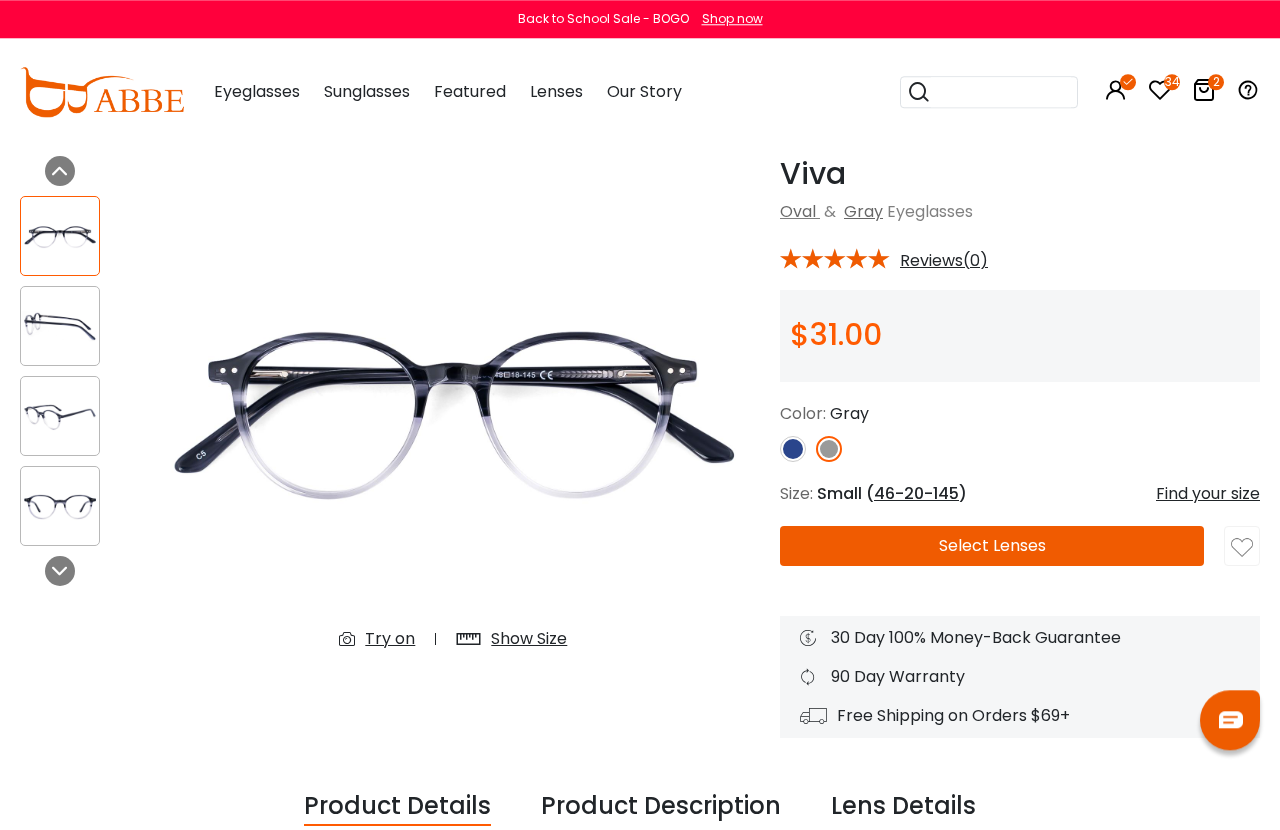scroll, scrollTop: 72, scrollLeft: 0, axis: vertical 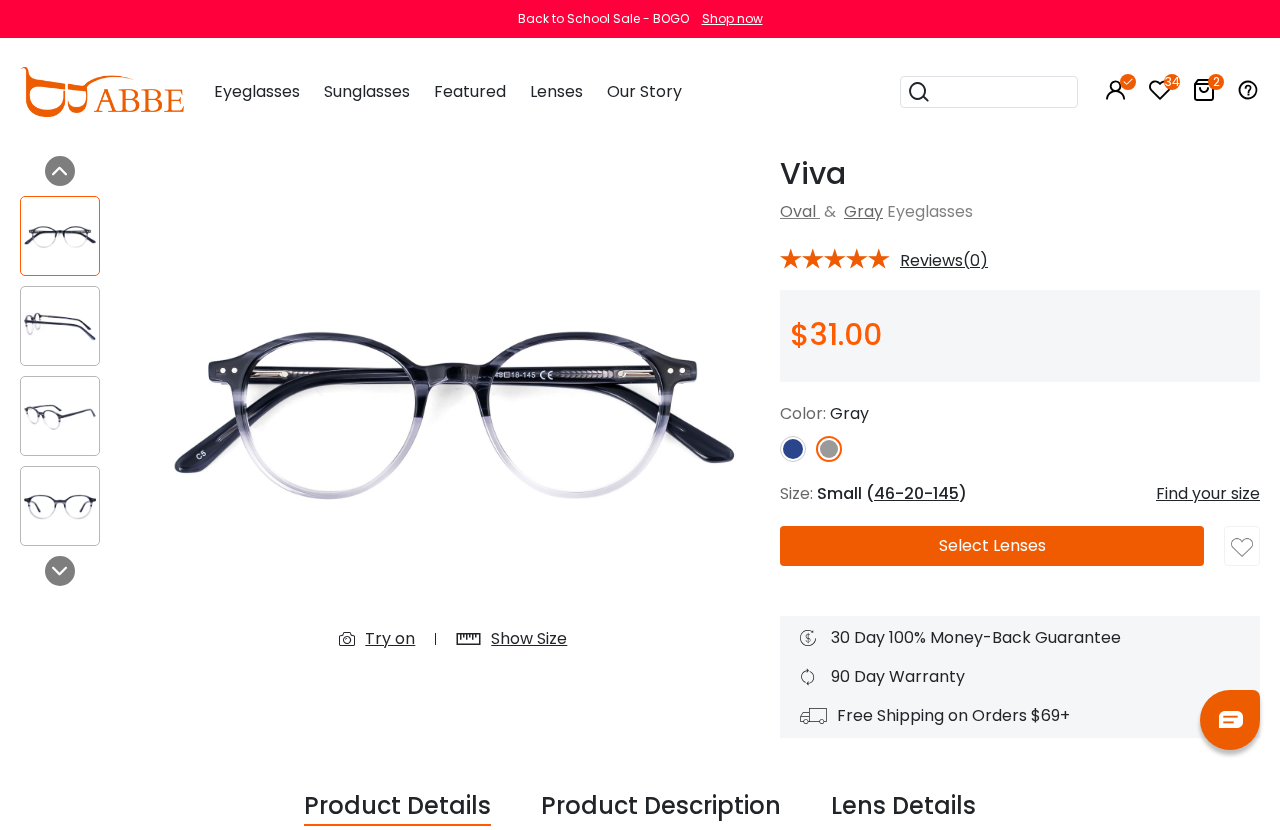 click at bounding box center [793, 449] 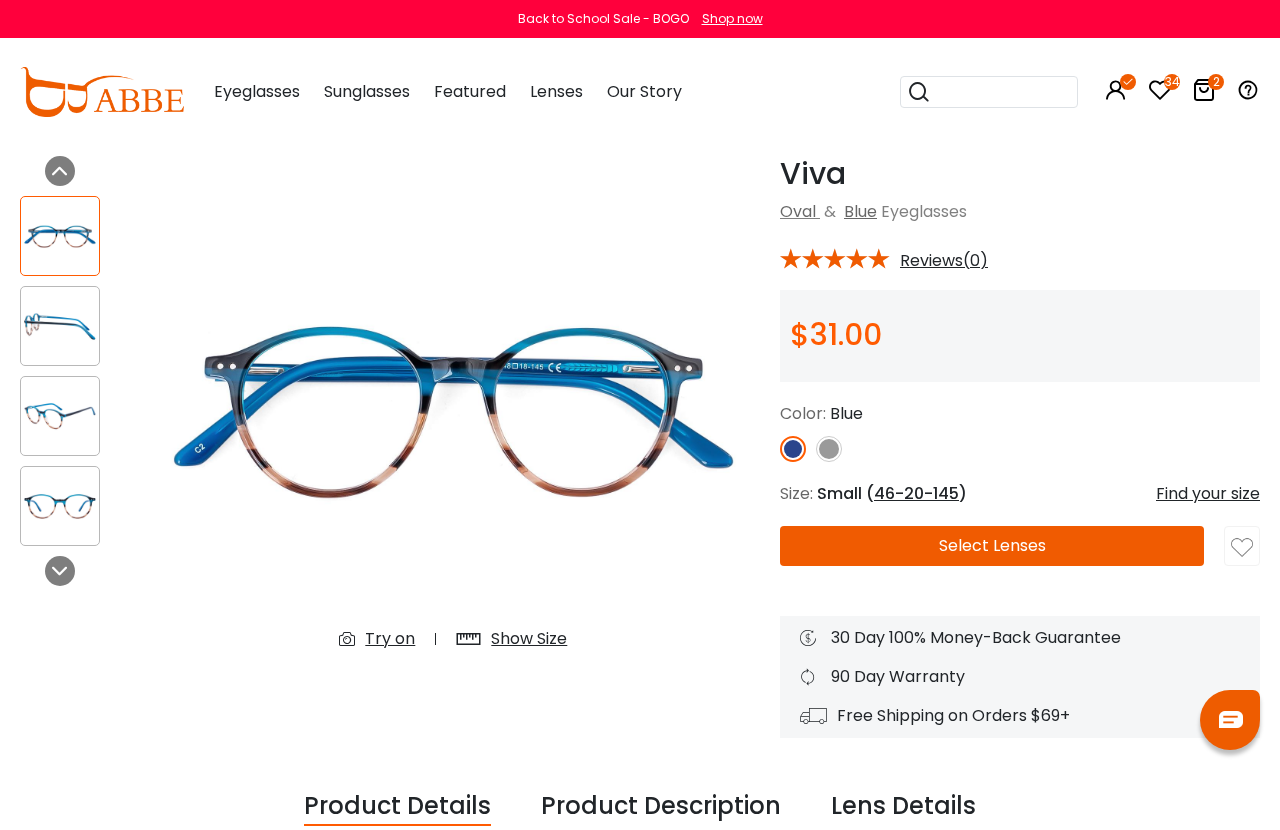 click at bounding box center (793, 449) 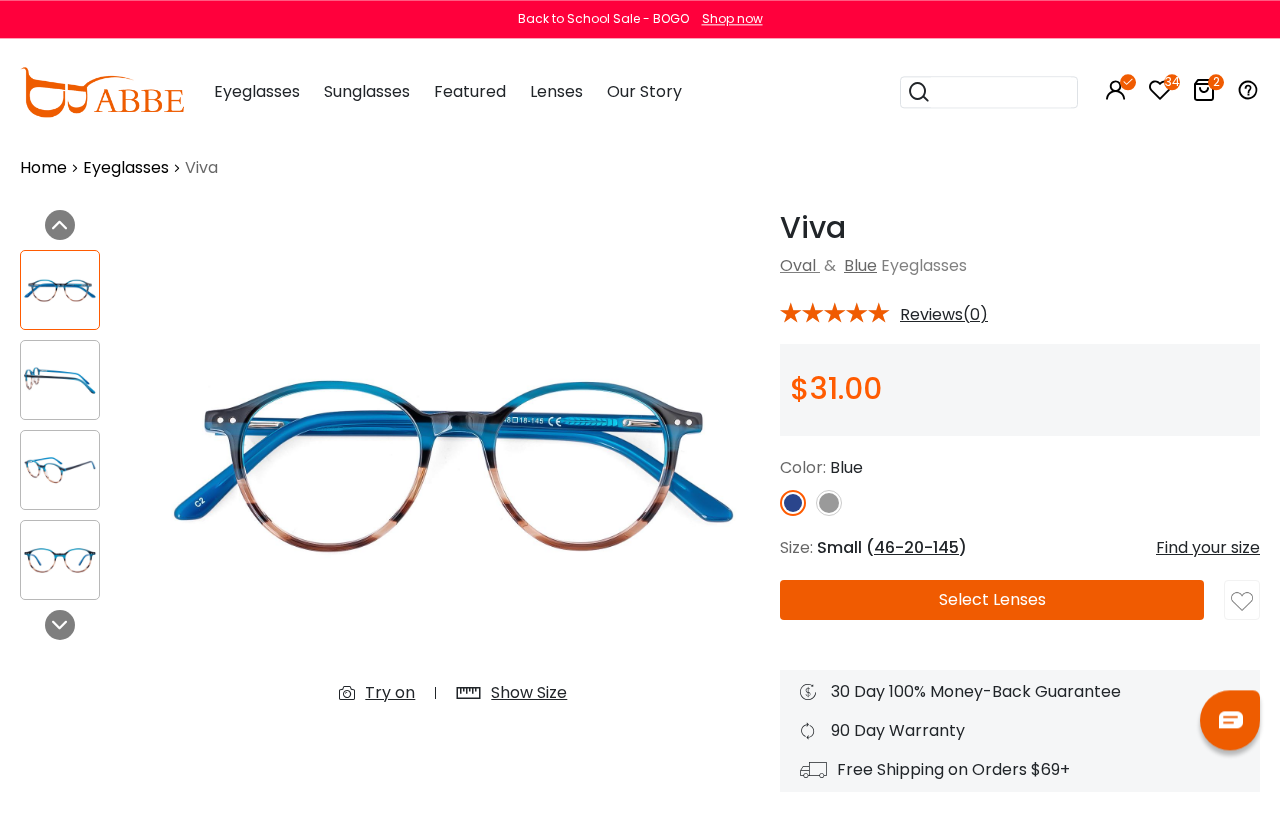 scroll, scrollTop: 17, scrollLeft: 0, axis: vertical 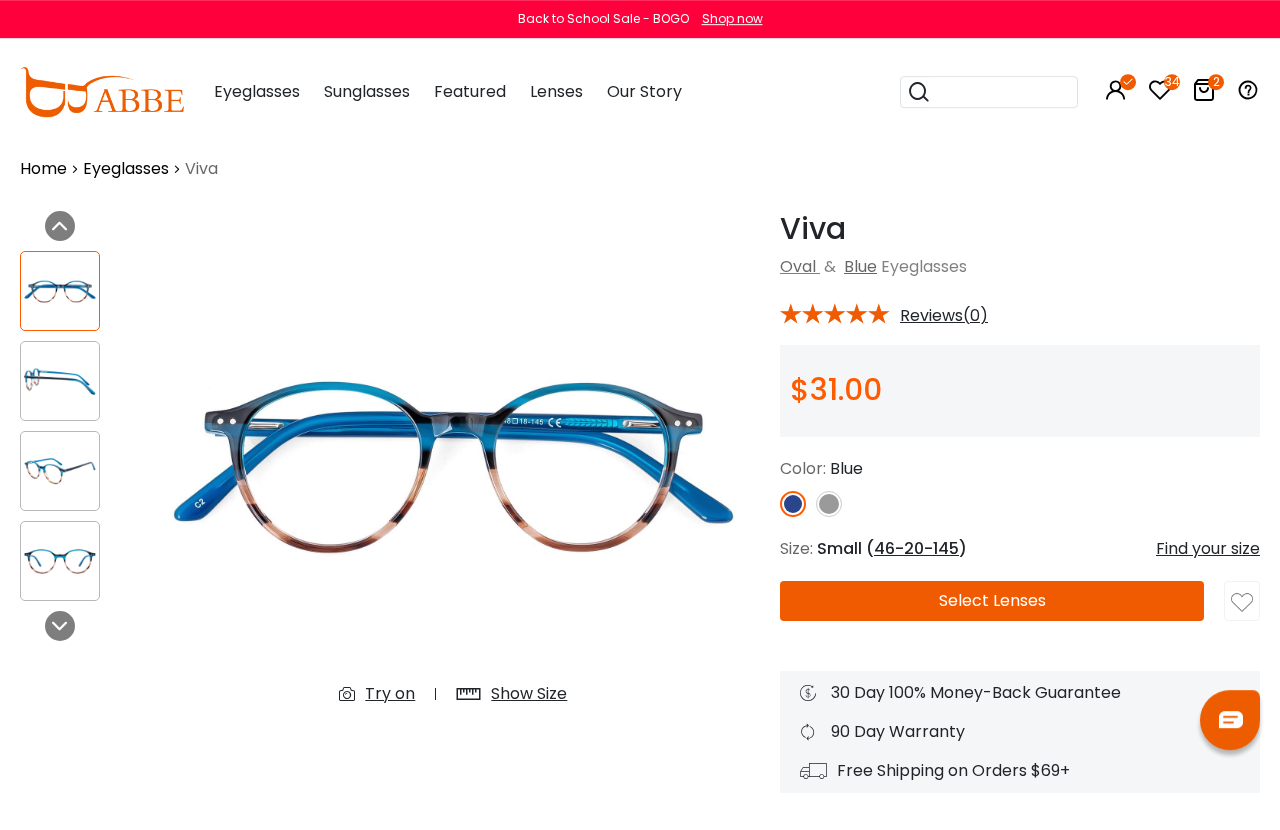 click at bounding box center [1204, 90] 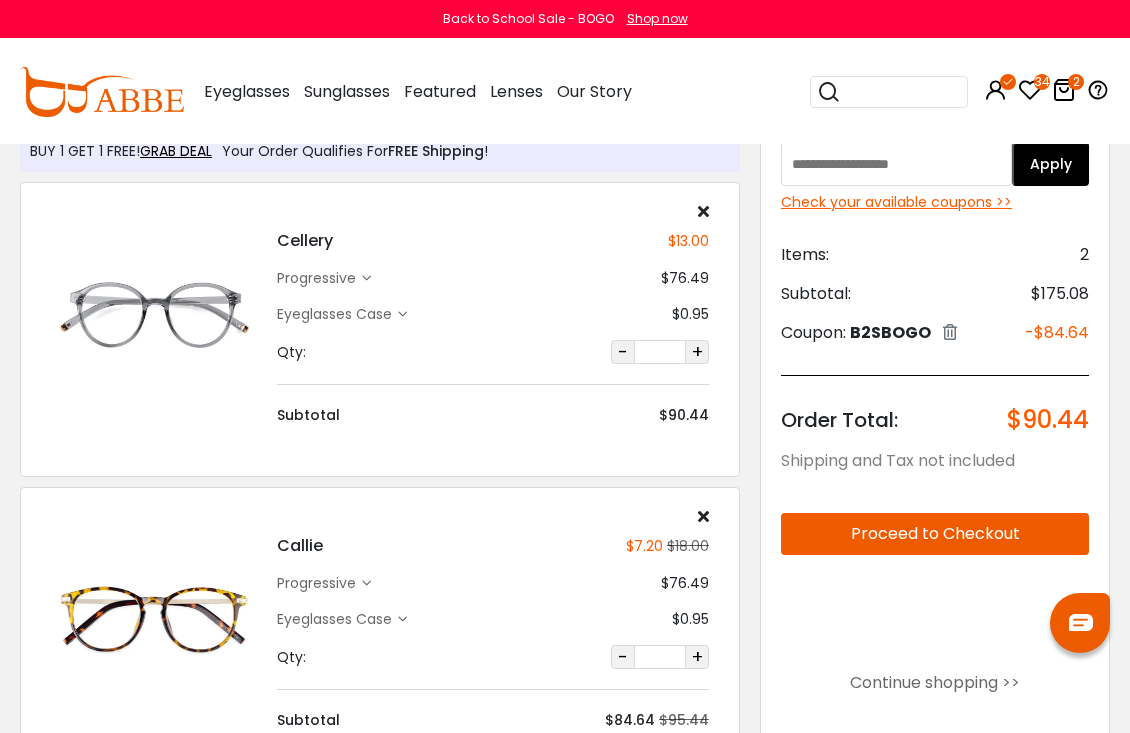 scroll, scrollTop: 70, scrollLeft: 0, axis: vertical 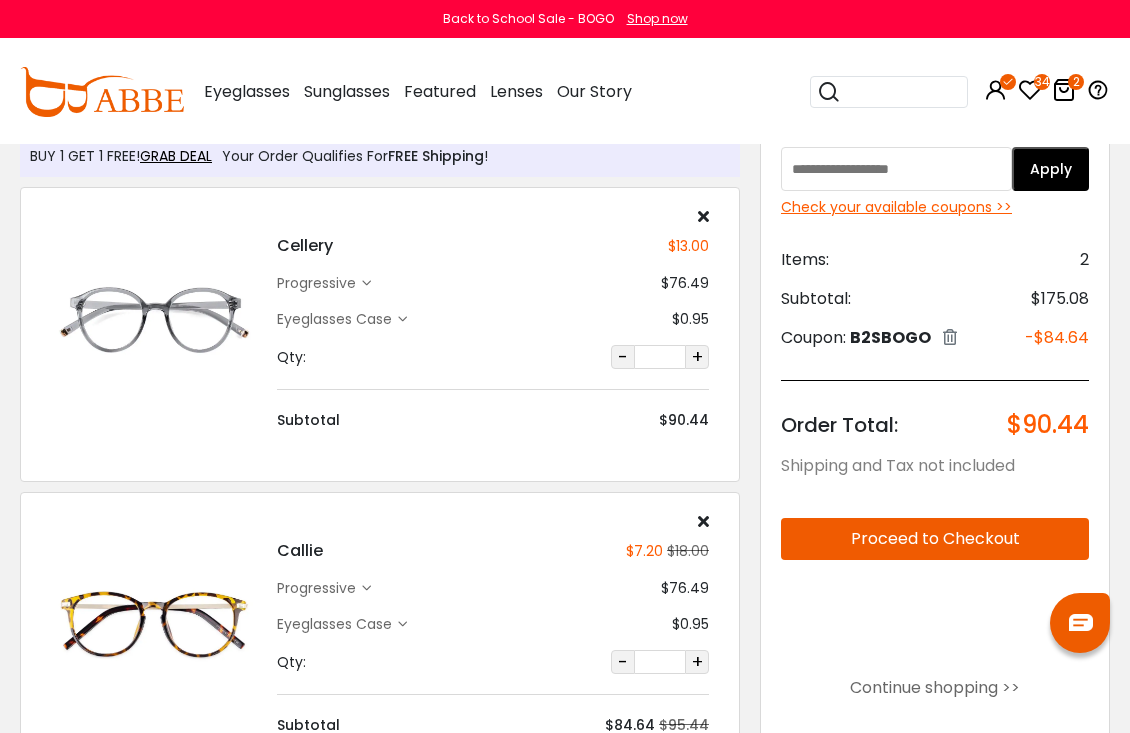 click on "[FIRST]
$7.20
$18.00" at bounding box center (493, 551) 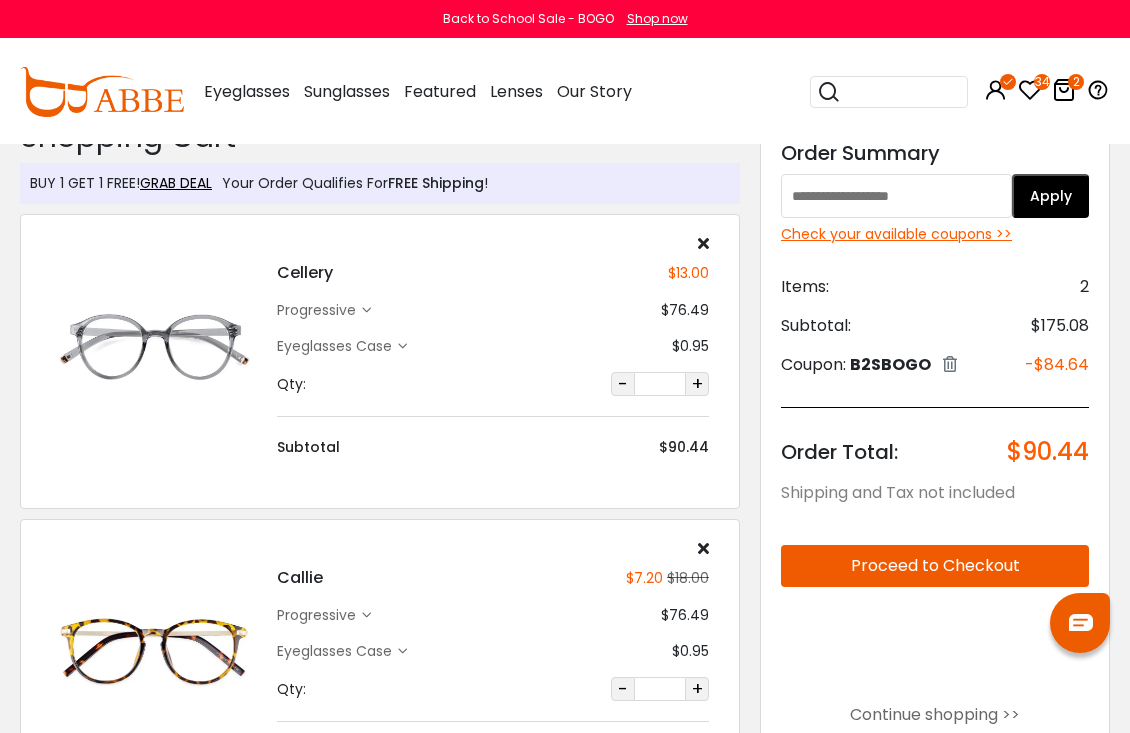 scroll, scrollTop: 0, scrollLeft: 0, axis: both 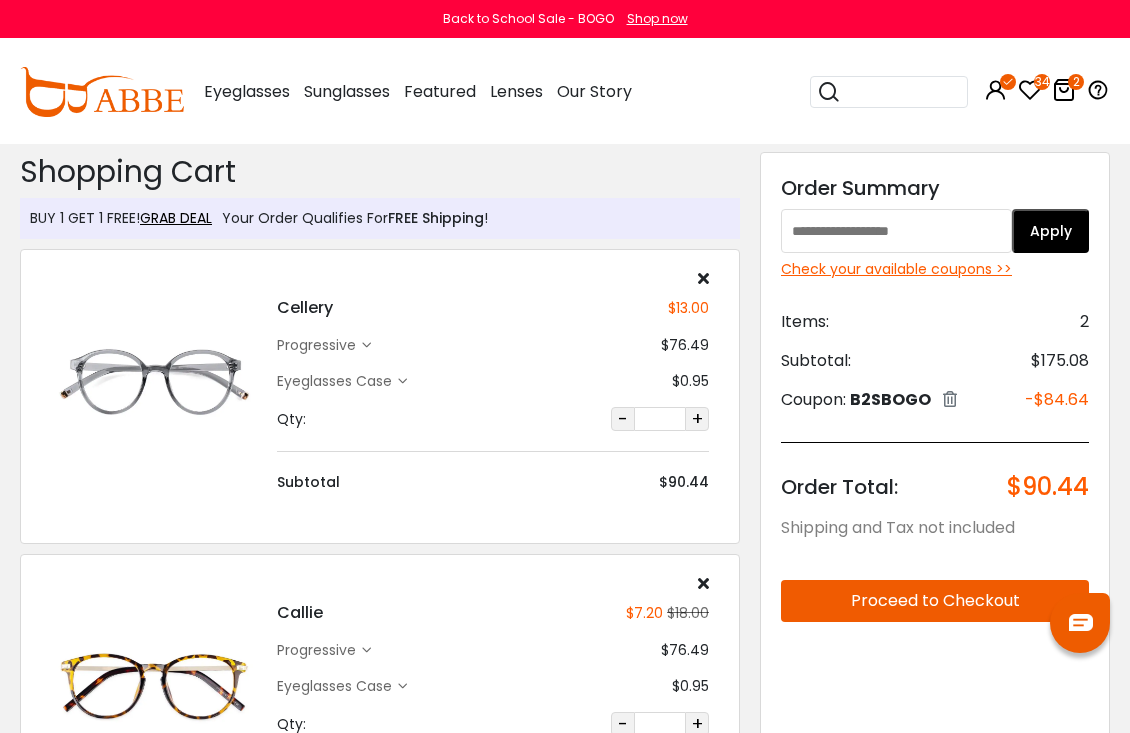 click at bounding box center [901, 92] 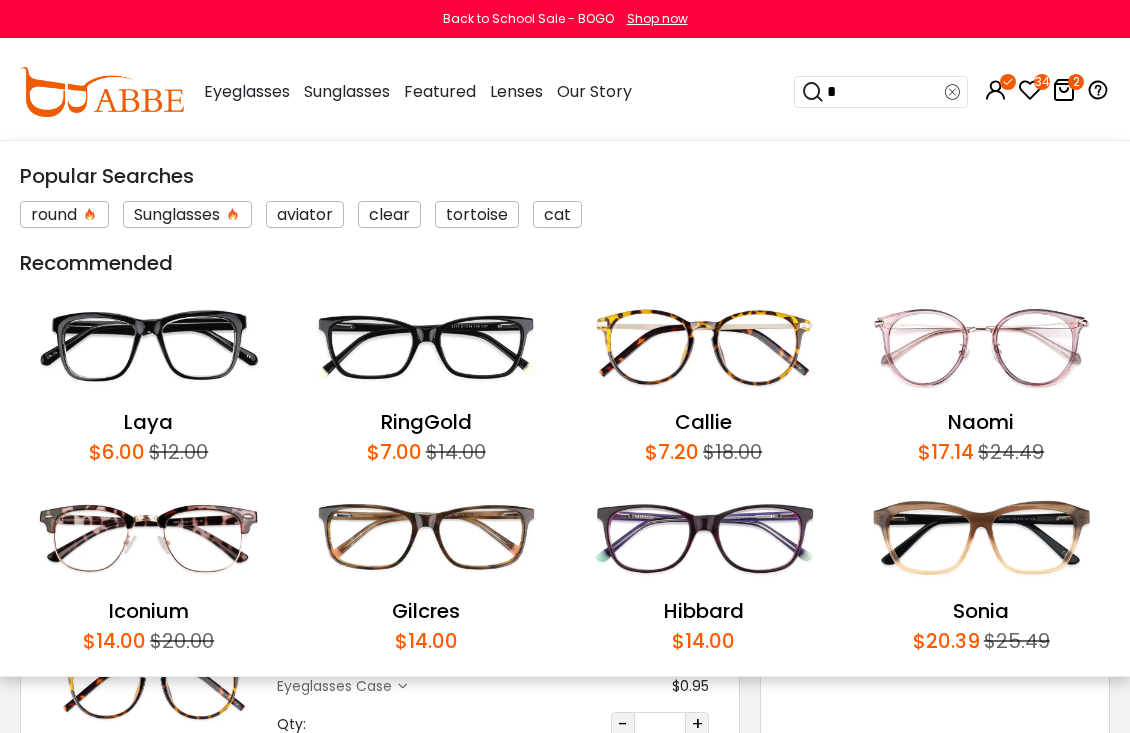 type on "*" 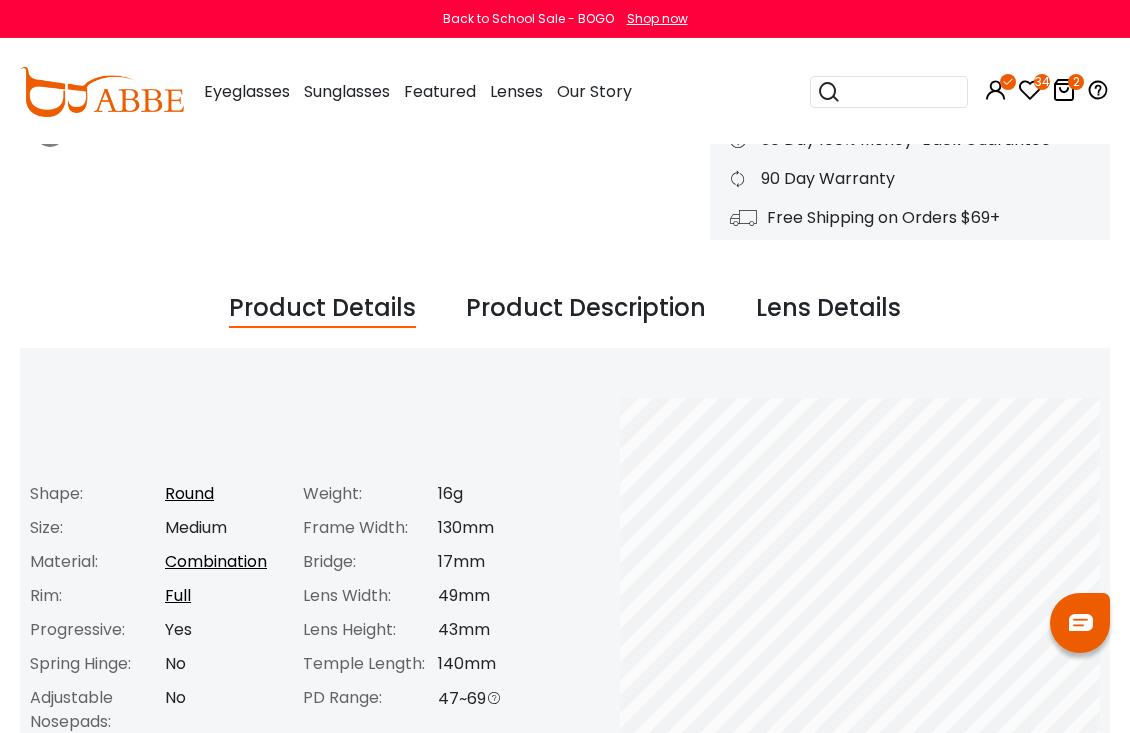 scroll, scrollTop: 0, scrollLeft: 0, axis: both 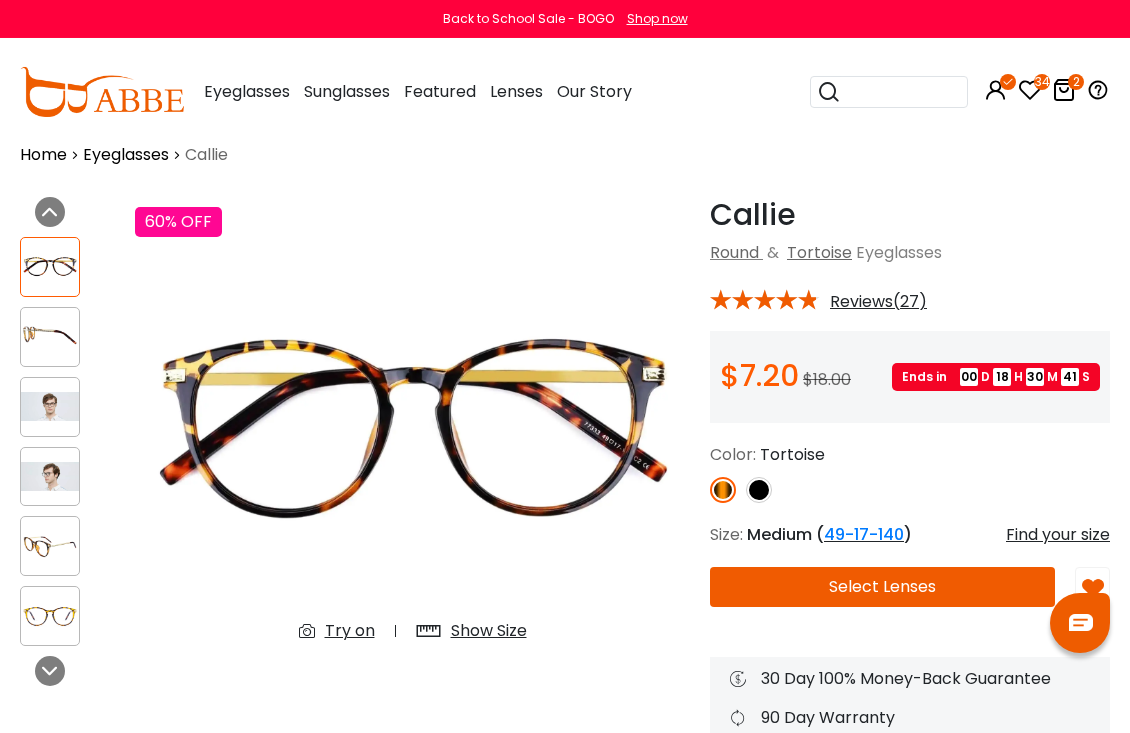 click at bounding box center [50, 406] 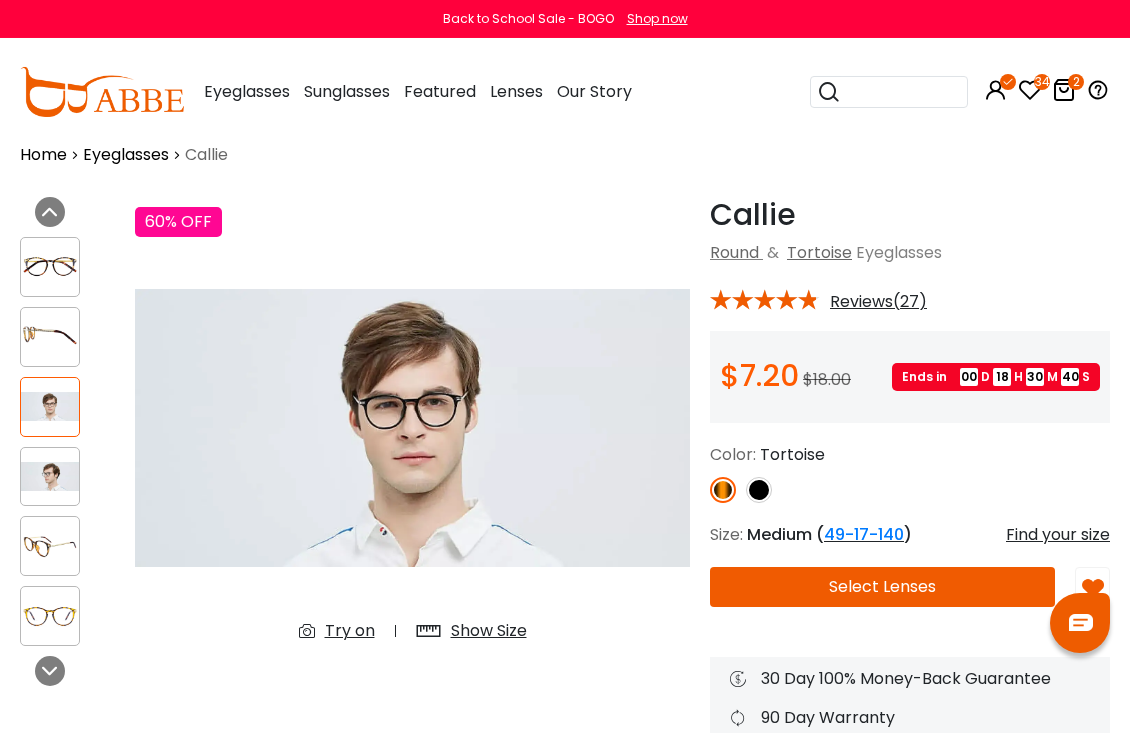 click at bounding box center (50, 406) 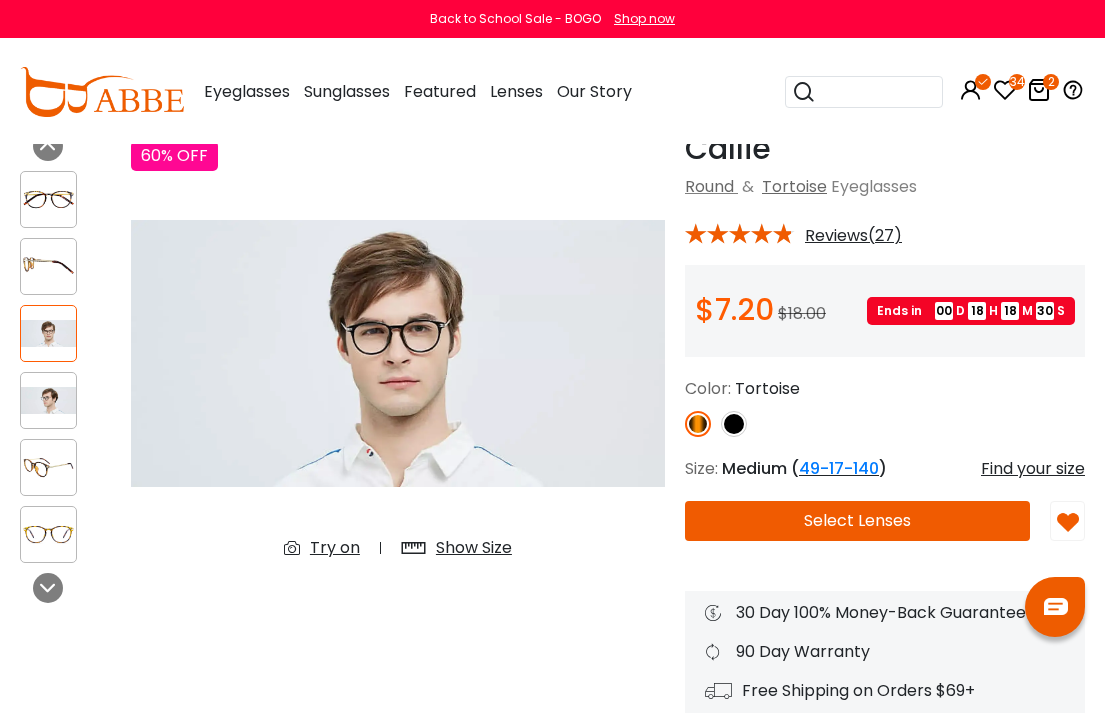 scroll, scrollTop: 98, scrollLeft: 0, axis: vertical 